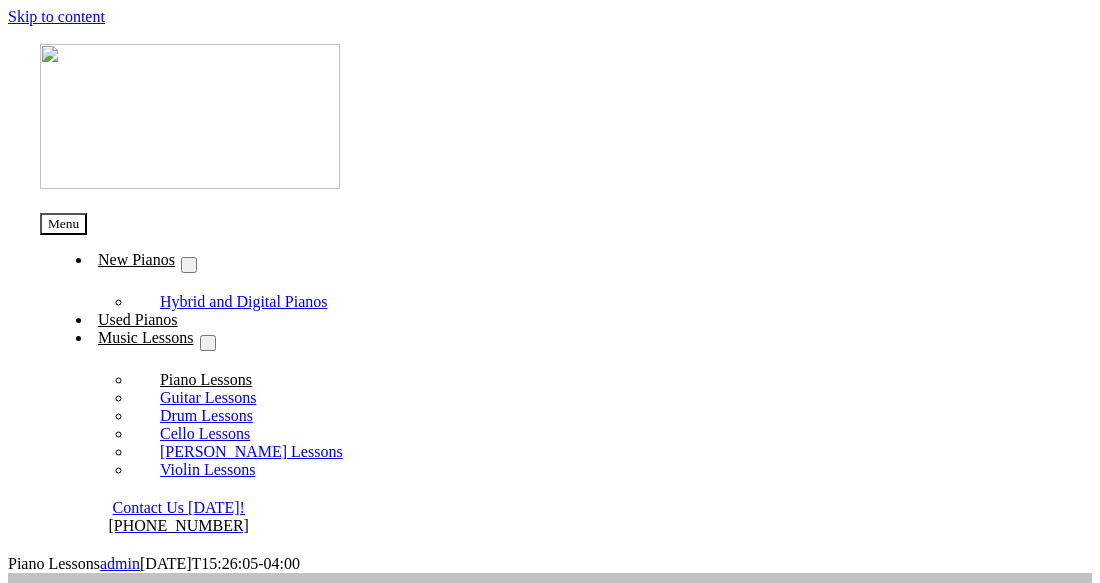 scroll, scrollTop: 0, scrollLeft: 0, axis: both 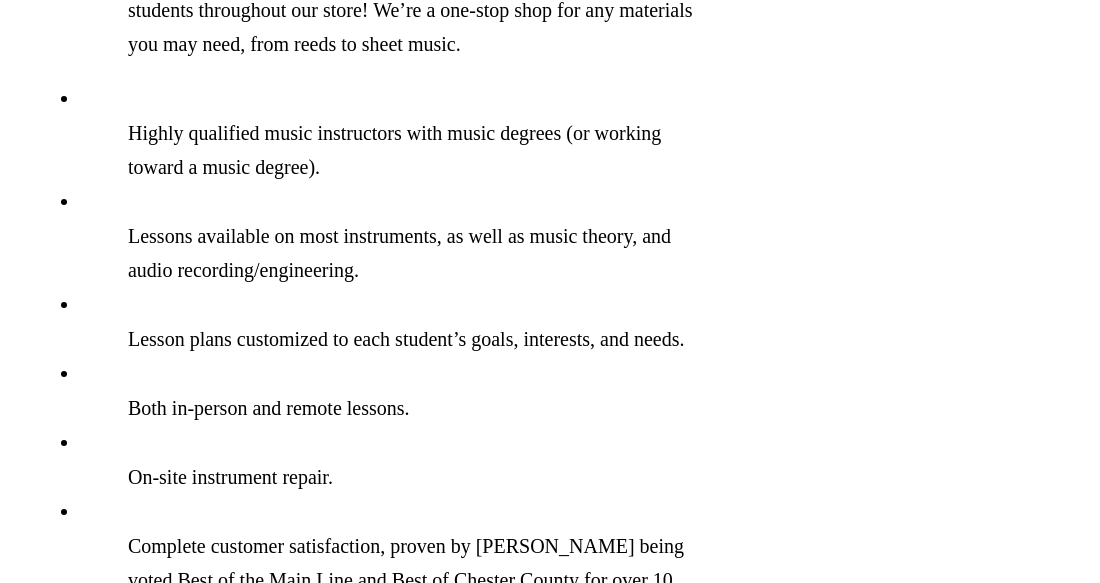 click on "Full List of Instructors" at bounding box center [550, 860] 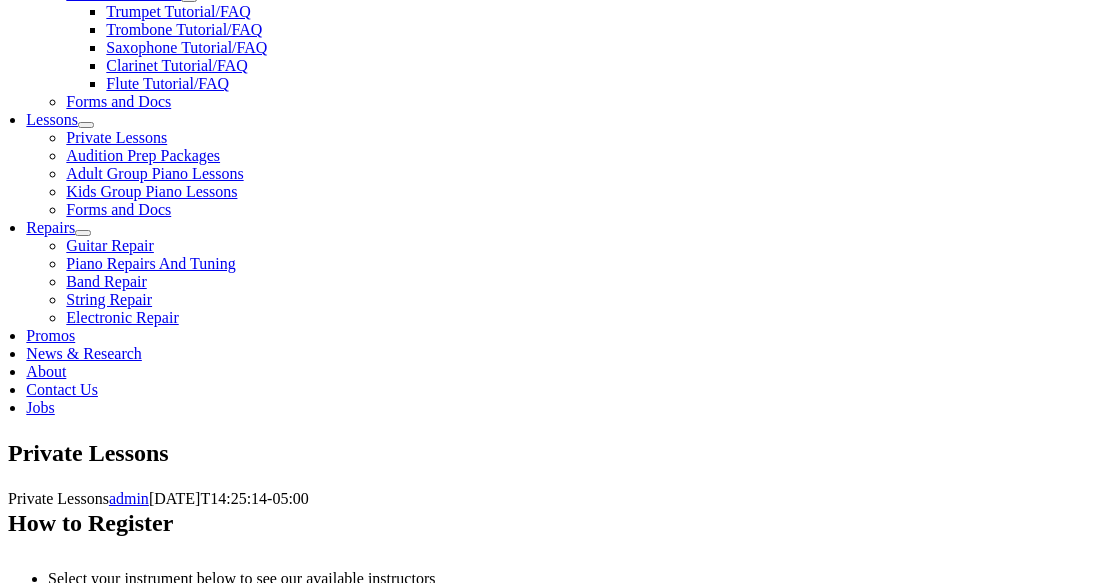 scroll, scrollTop: 930, scrollLeft: 0, axis: vertical 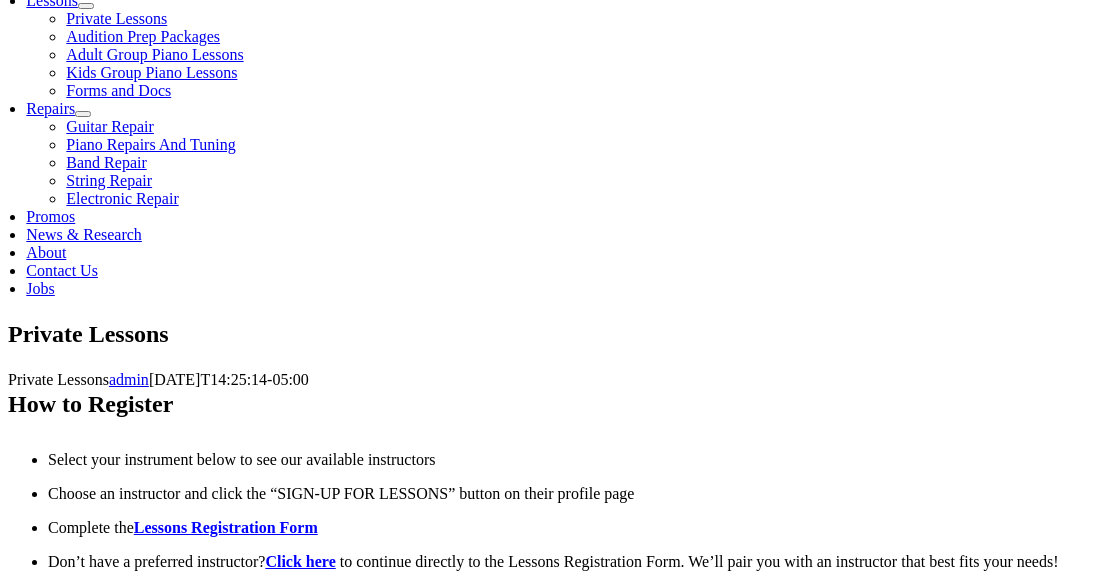 click on "Piano" at bounding box center [424, 759] 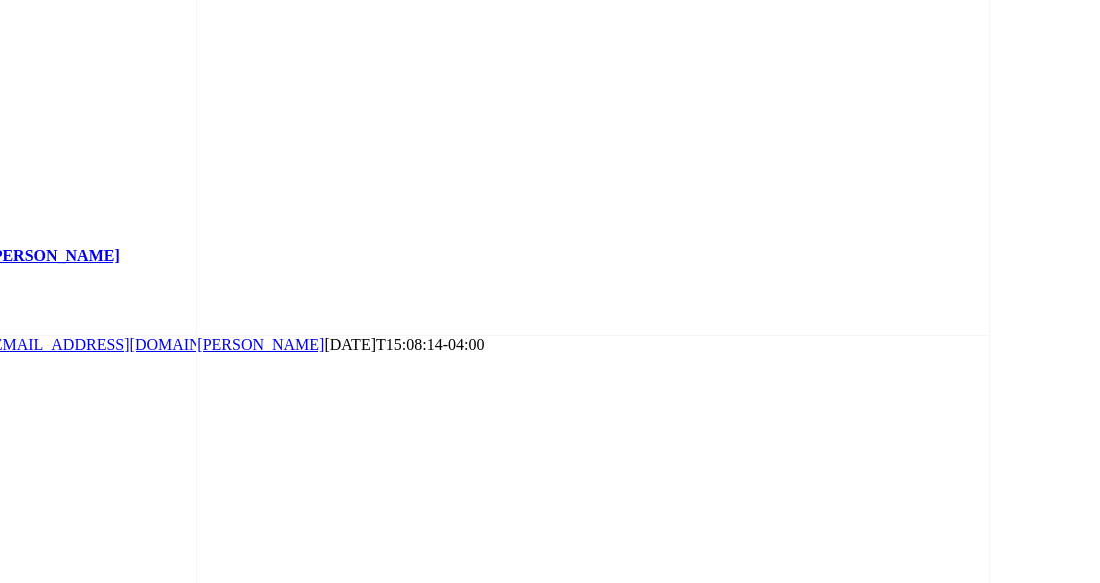 click on "Joe Buglio" at bounding box center (544, -1185) 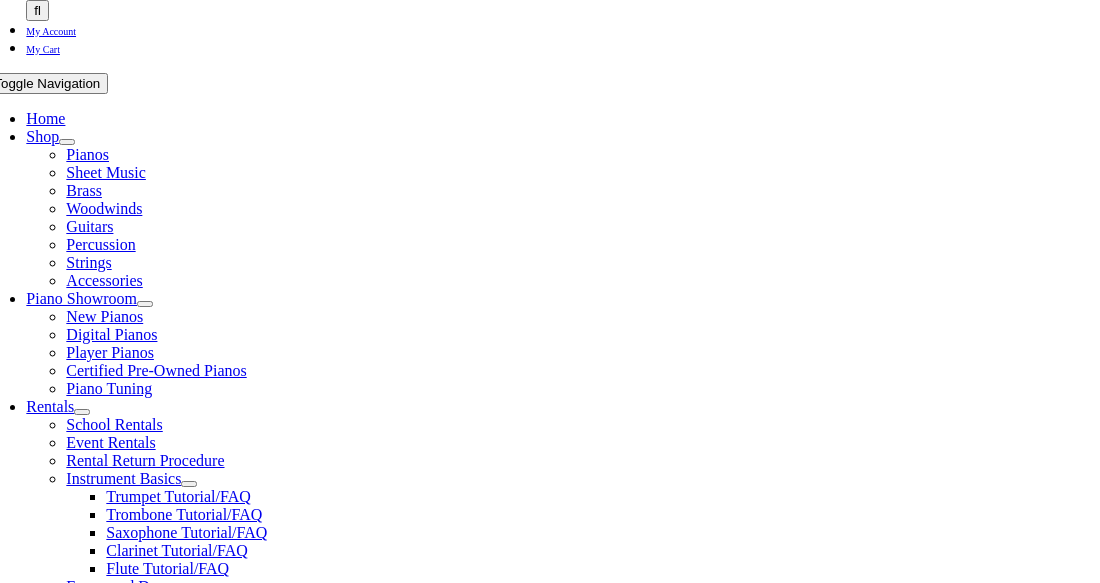 scroll, scrollTop: 466, scrollLeft: 0, axis: vertical 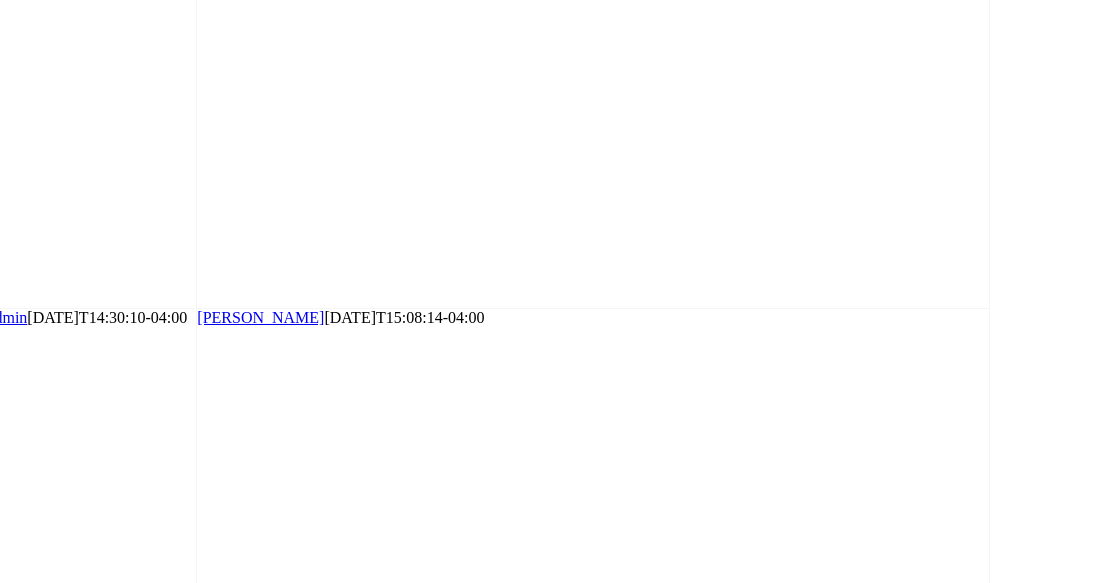 click at bounding box center [407, -1222] 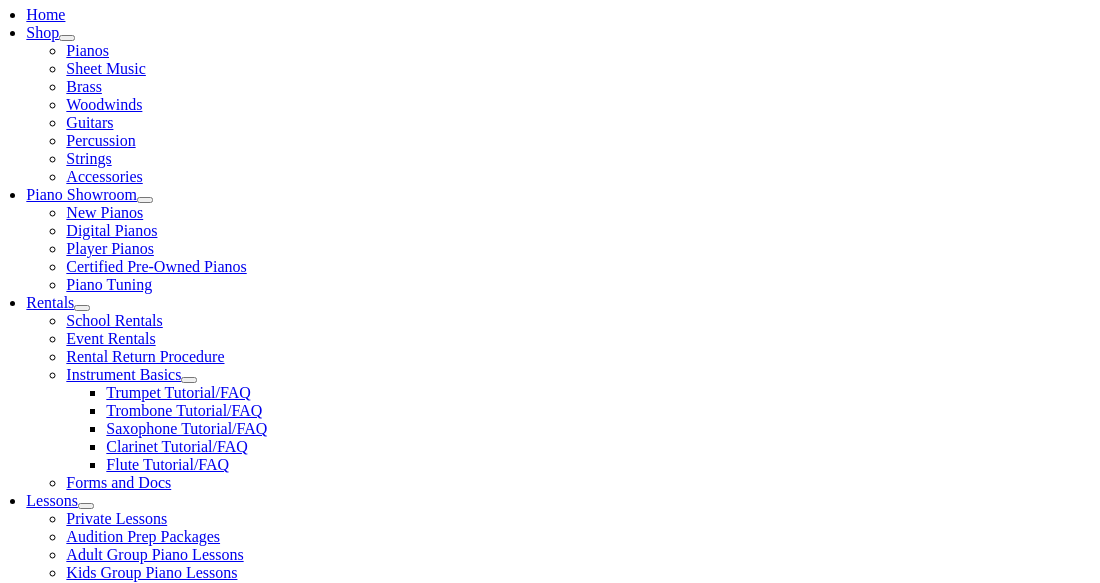 scroll, scrollTop: 990, scrollLeft: 0, axis: vertical 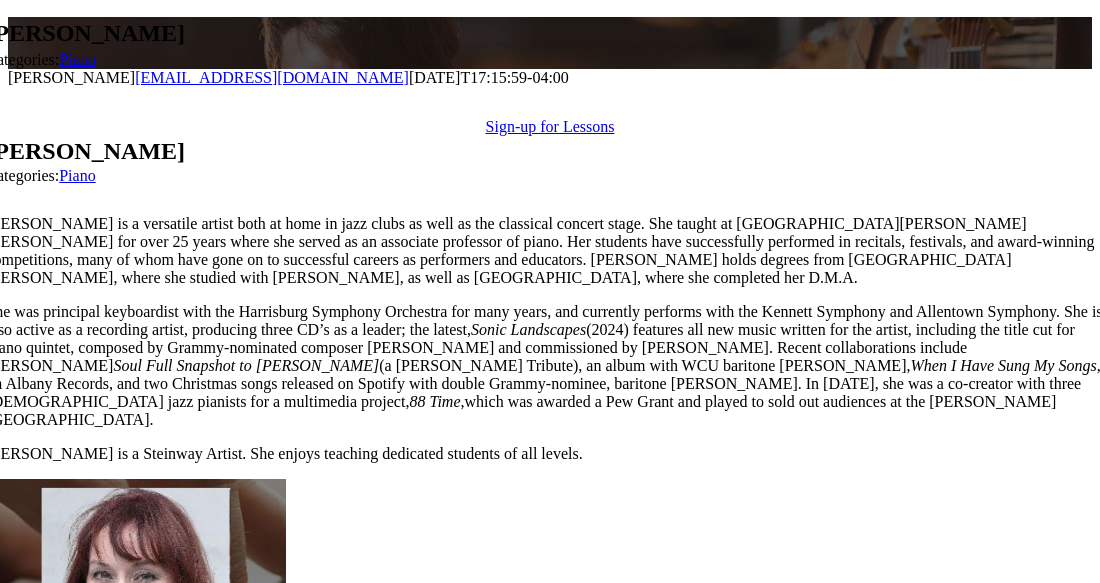 click on "She was principal keyboardist with the Harrisburg Symphony Orchestra for many years, and currently performs with the Kennett Symphony and Allentown Symphony. She is also active as a recording artist, producing three CD’s as a leader; the latest,  Sonic Landscapes  (2024) features all new music written for the artist, including the title cut for piano quintet, composed by Grammy-nominated composer Clarice Assad and commissioned by Dr. Klinefelter. Recent collaborations include Anne Sciolla’s  Soul Full Snapshot to Joni  (a Joni Mitchell Tribute), an album with WCU baritone Nicholas Provenzale,  When I Have Sung My Songs , on Albany Records, and two Christmas songs released on Spotify with double Grammy-nominee, baritone Stephen Powell. In 2025, she was a co-creator with three female jazz pianists for a multimedia project,  88 Time,  which was awarded a Pew Grant and played to sold out audiences at the Mandell Theatre." at bounding box center [549, 366] 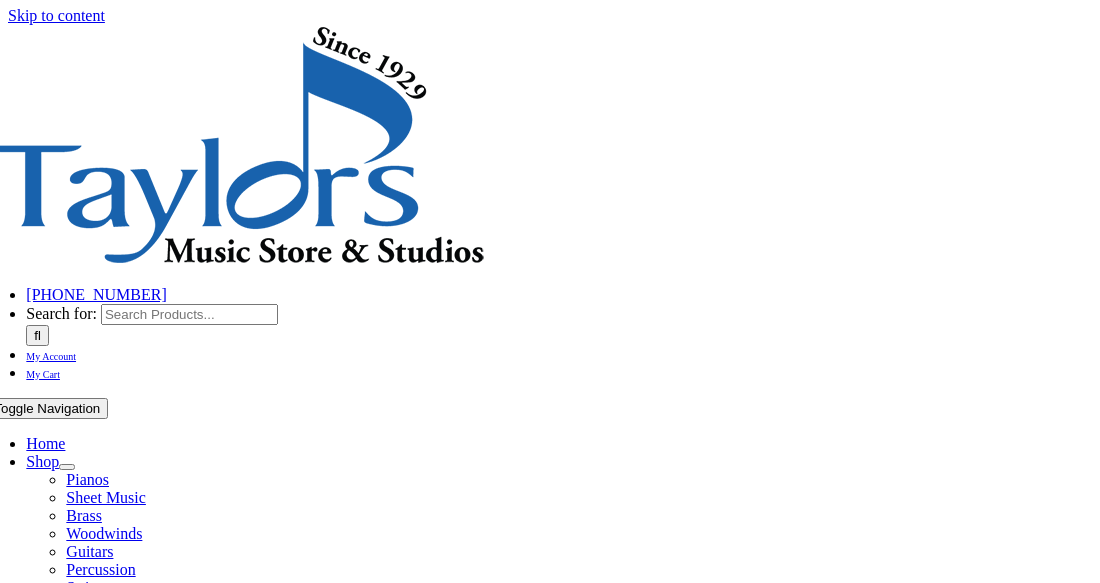 scroll, scrollTop: 0, scrollLeft: 0, axis: both 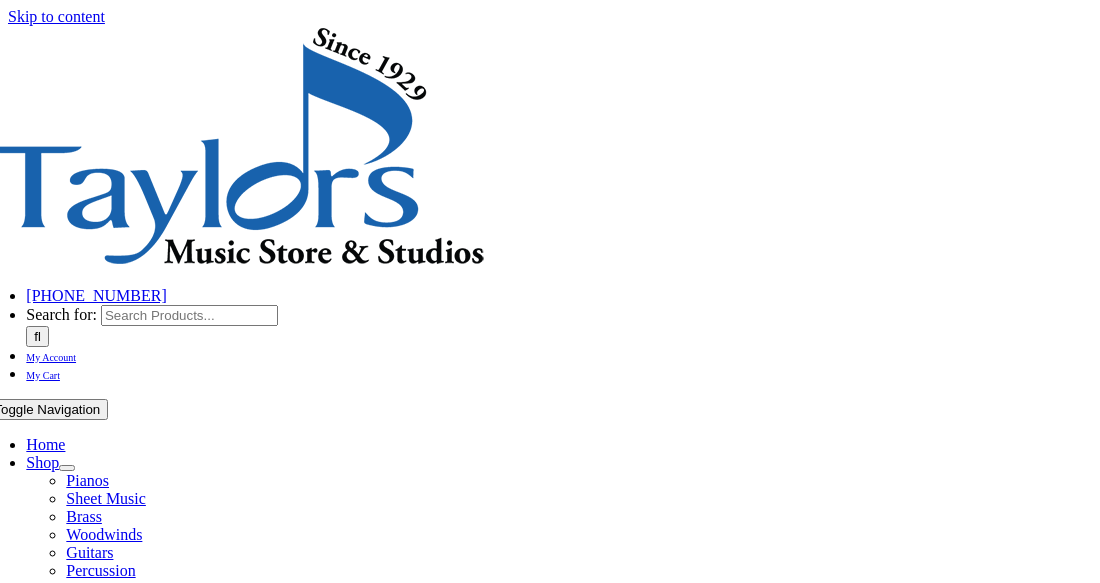 click on "Miriam Shingle" at bounding box center (953, 8327) 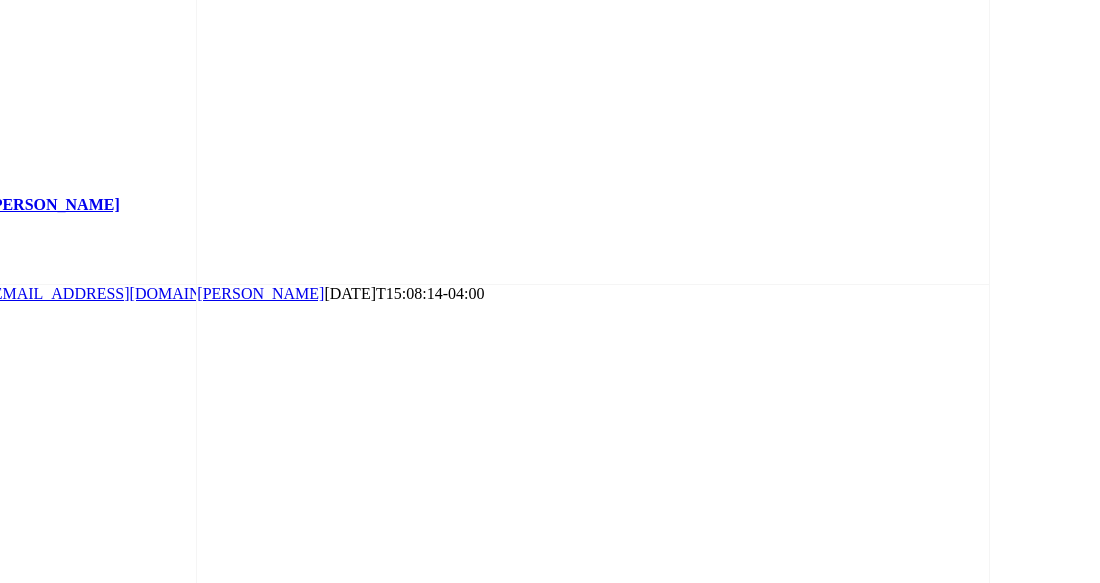 scroll, scrollTop: 9587, scrollLeft: 0, axis: vertical 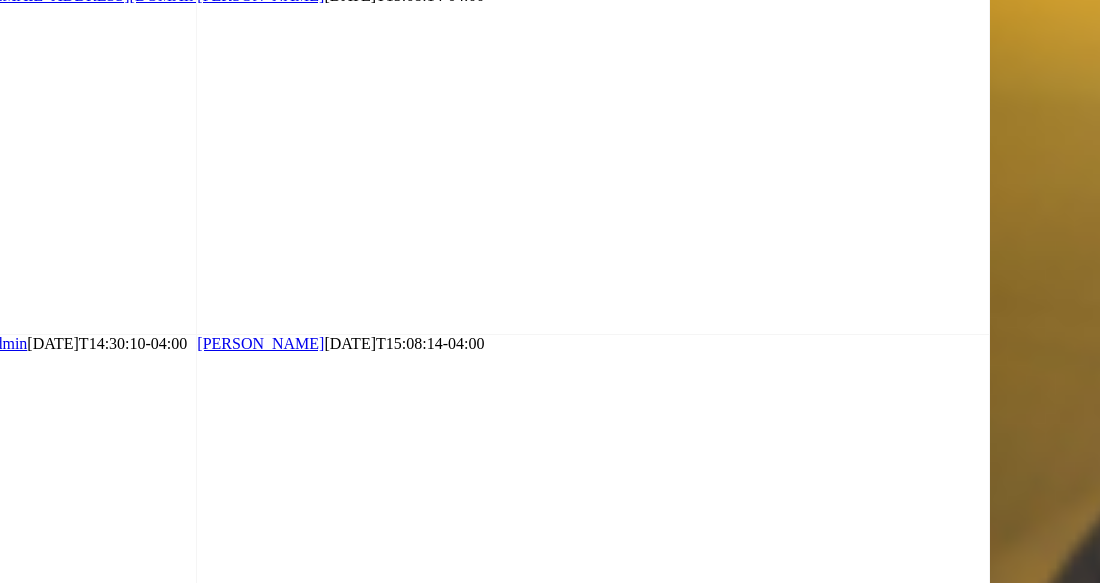 click on "[PERSON_NAME]" at bounding box center (1788, 447) 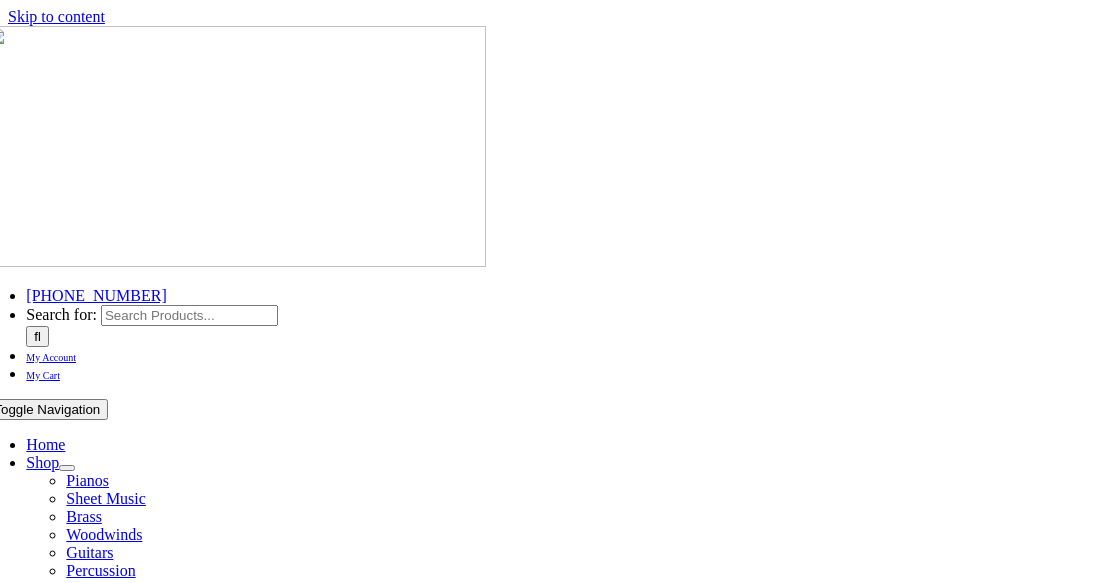 scroll, scrollTop: 0, scrollLeft: 0, axis: both 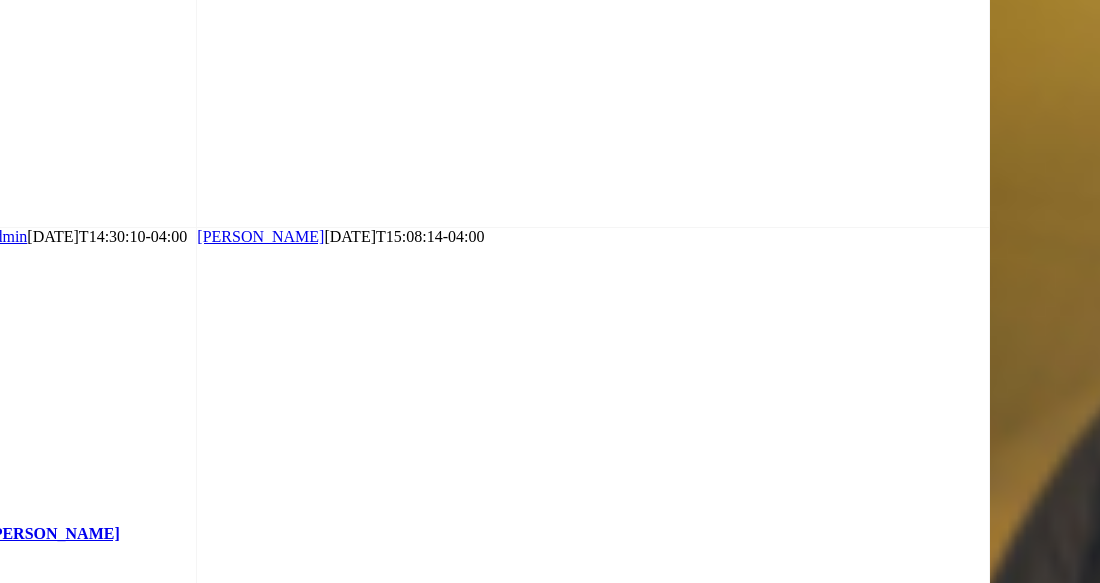 click on "Dr. [PERSON_NAME] [PERSON_NAME]" at bounding box center [1032, -752] 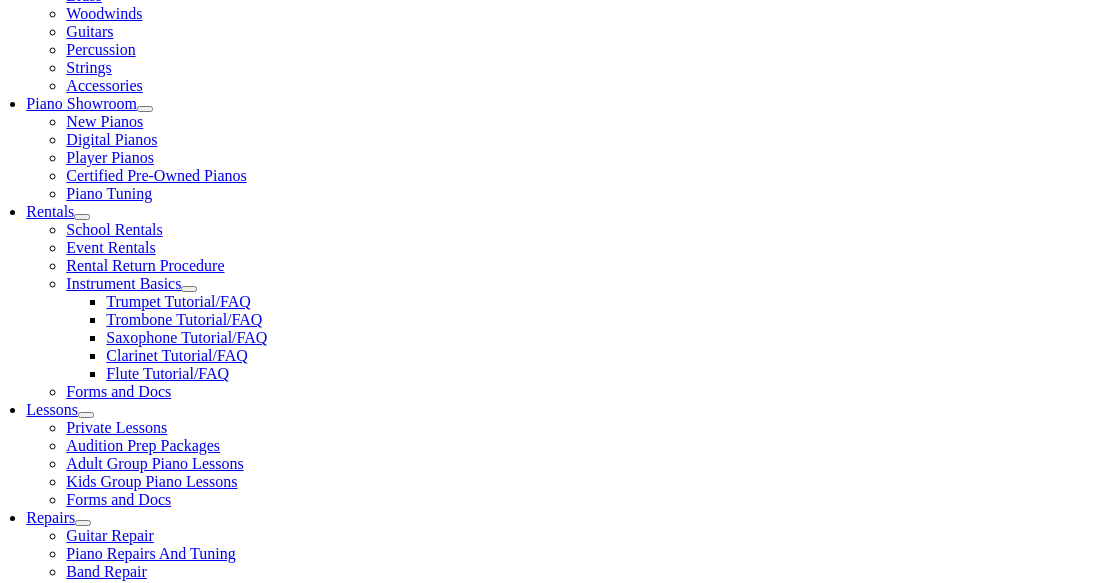 scroll, scrollTop: 0, scrollLeft: 0, axis: both 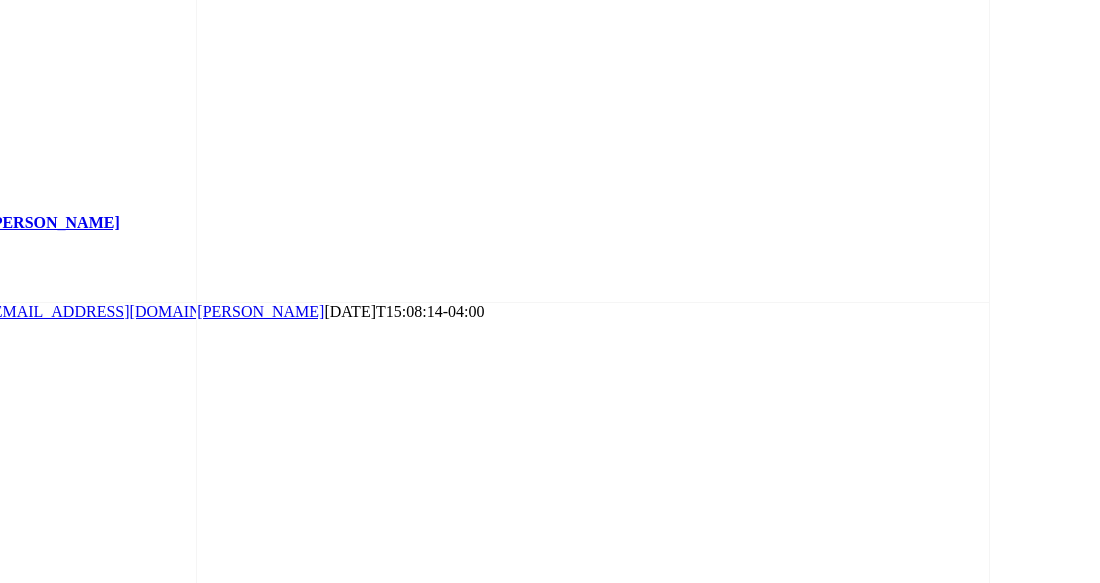 click on "Alan Dynin" at bounding box center [322, -1242] 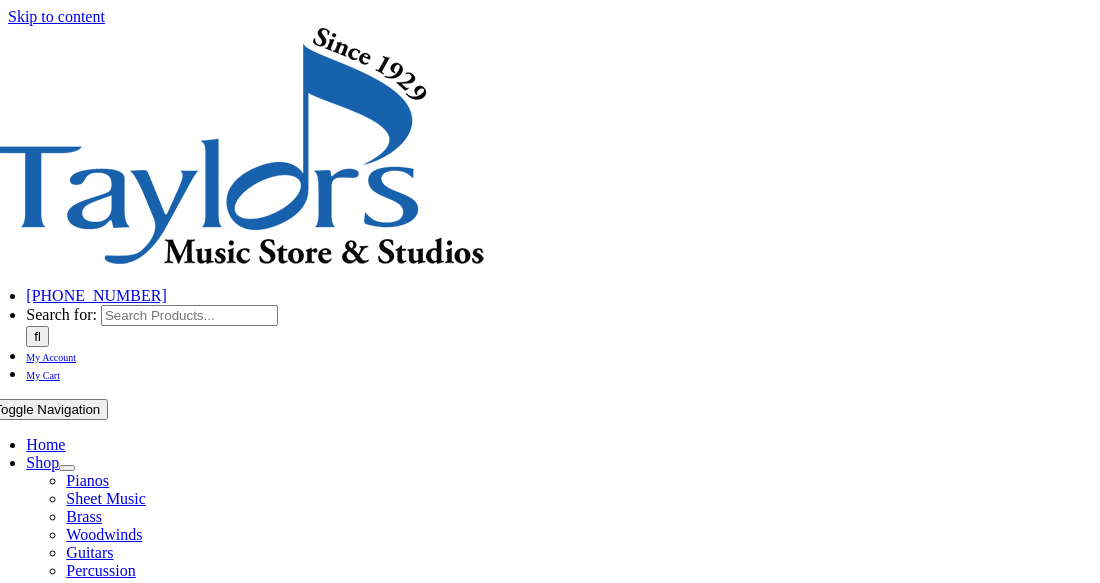scroll, scrollTop: 72, scrollLeft: 0, axis: vertical 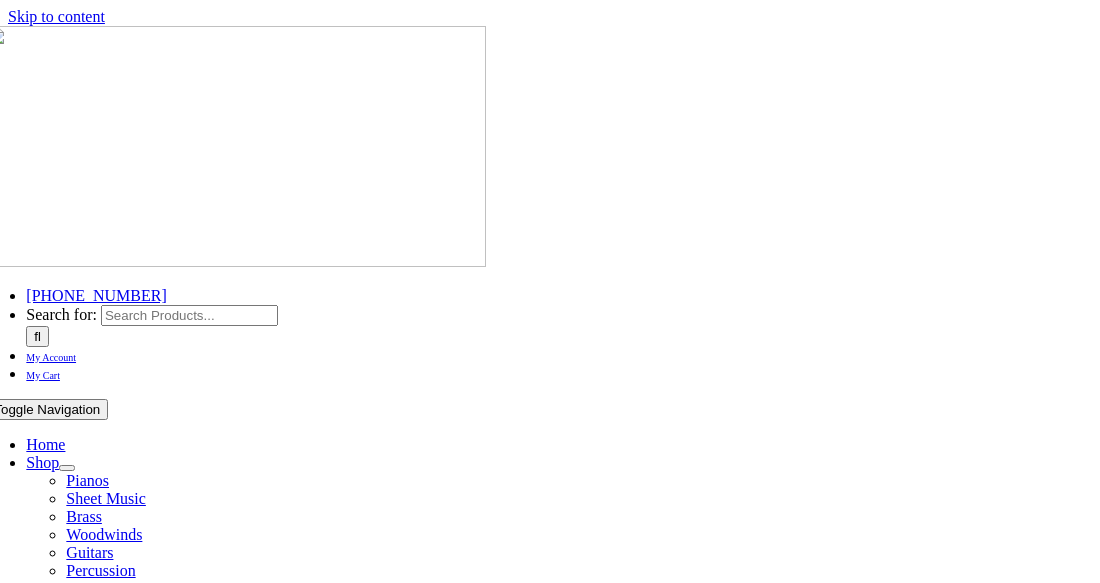 click at bounding box center (401, 43849) 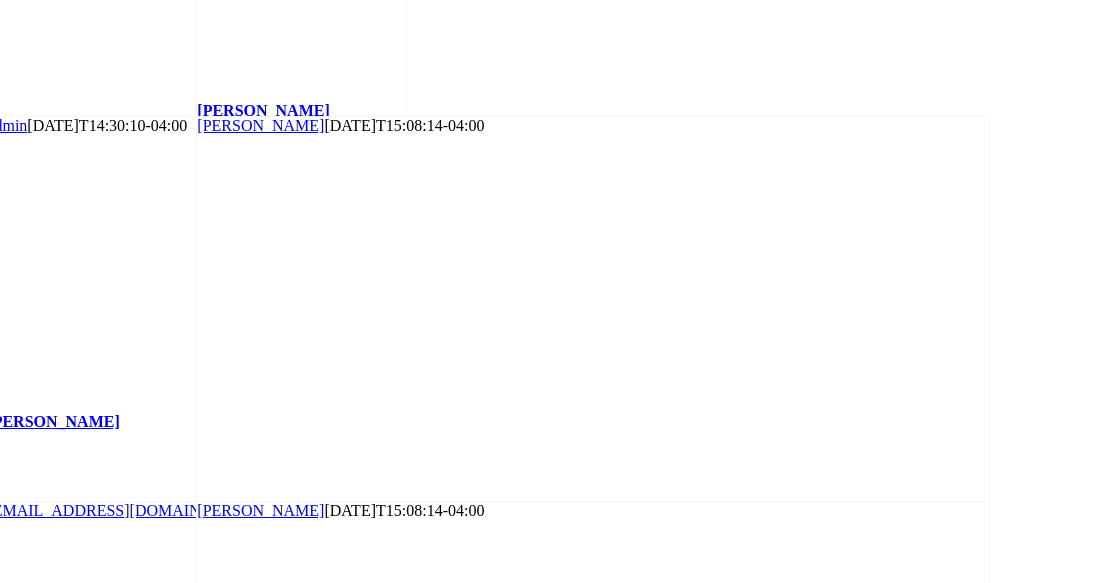 scroll, scrollTop: 9406, scrollLeft: 0, axis: vertical 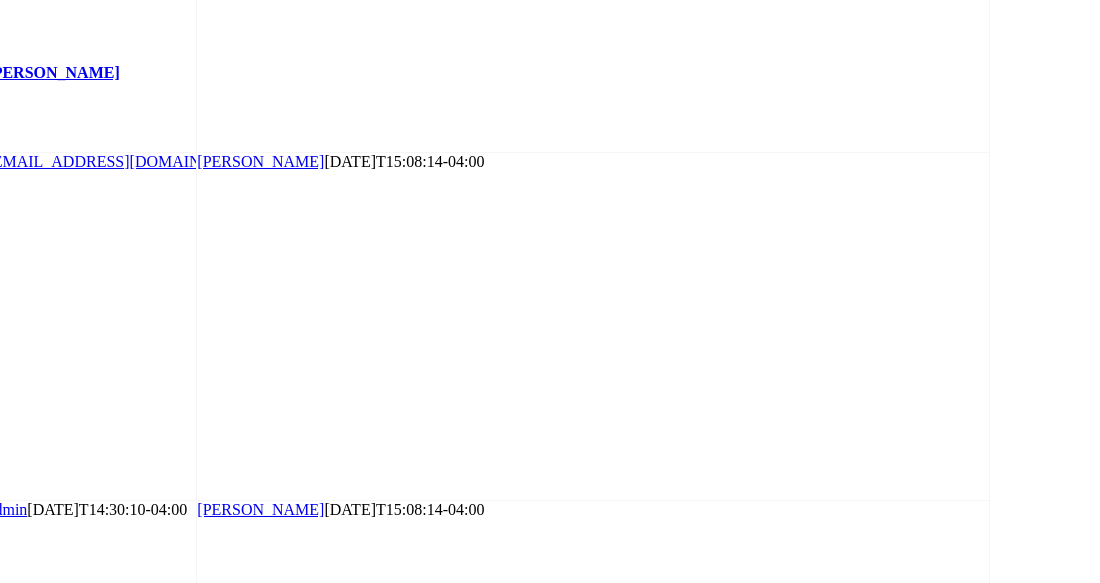 click on "[PERSON_NAME]" at bounding box center [527, -227] 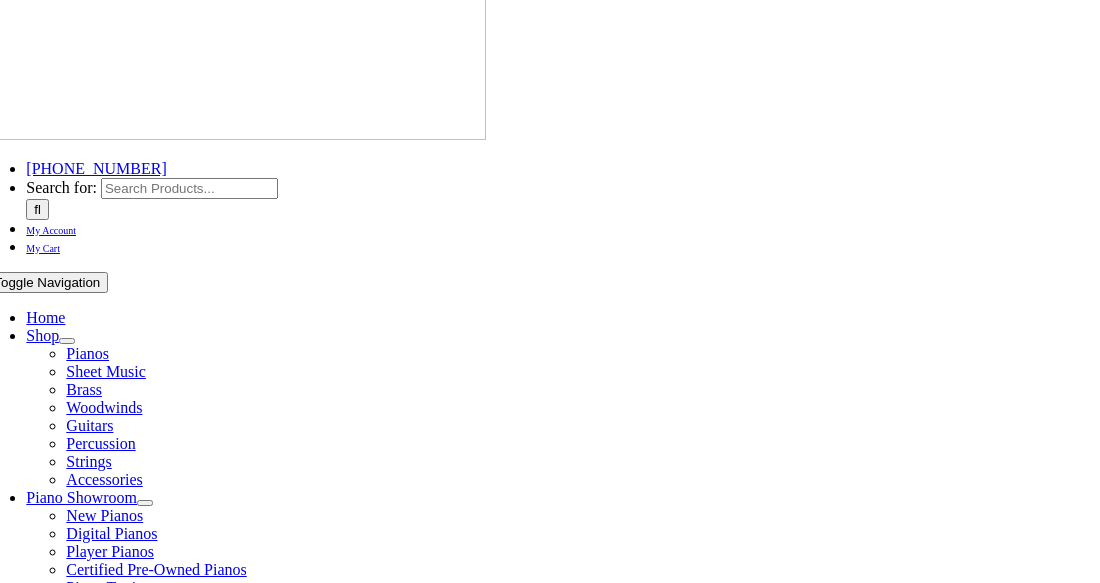 scroll, scrollTop: 421, scrollLeft: 0, axis: vertical 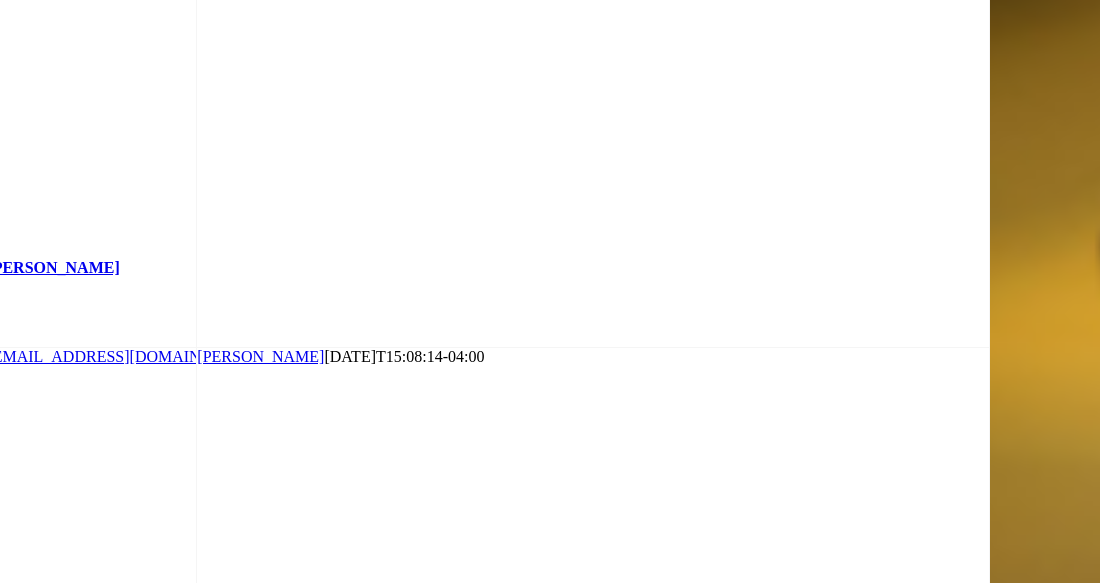 click on "Larysa Skyban" at bounding box center [743, -1197] 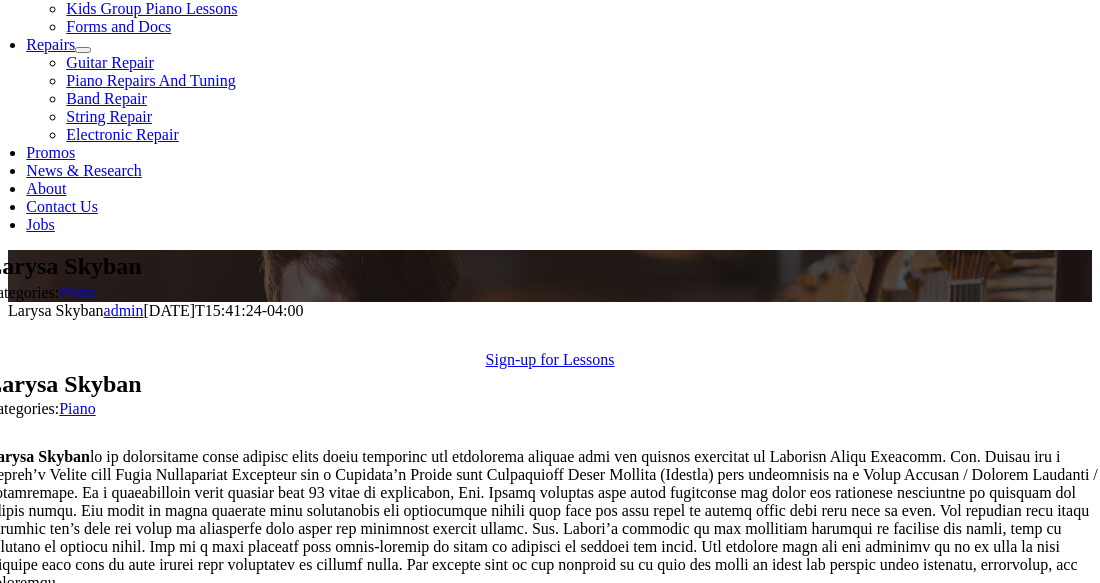 scroll, scrollTop: 1018, scrollLeft: 0, axis: vertical 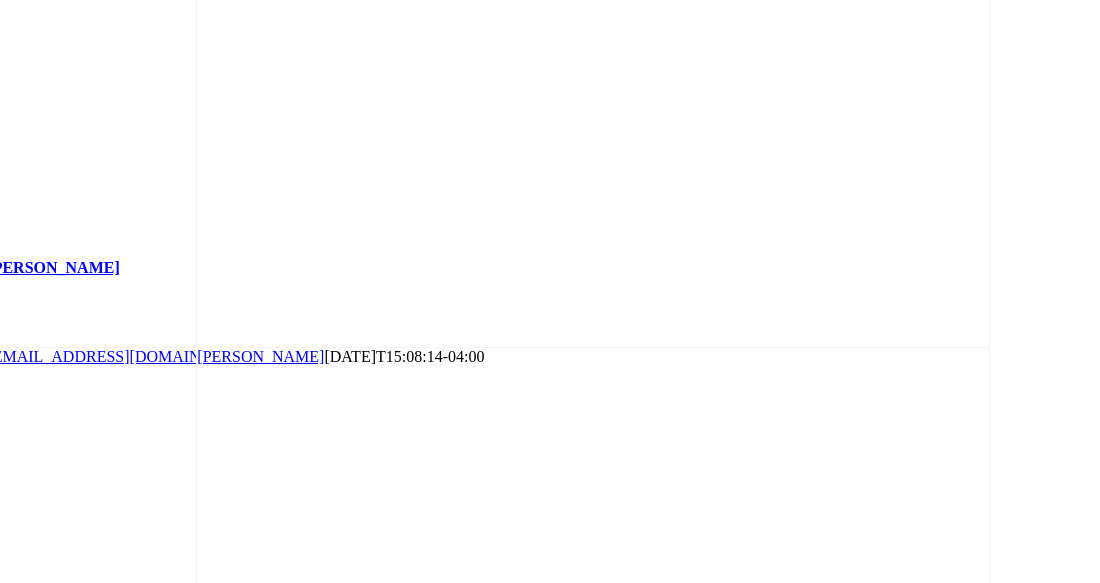 click on "Miriam Shingle" at bounding box center (953, -1197) 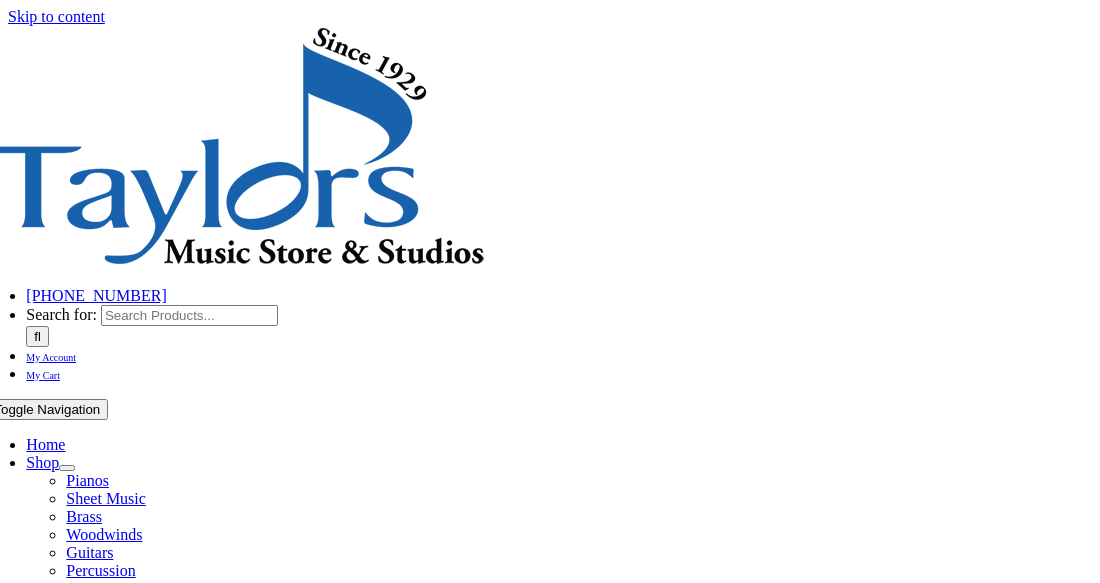 scroll, scrollTop: 0, scrollLeft: 0, axis: both 